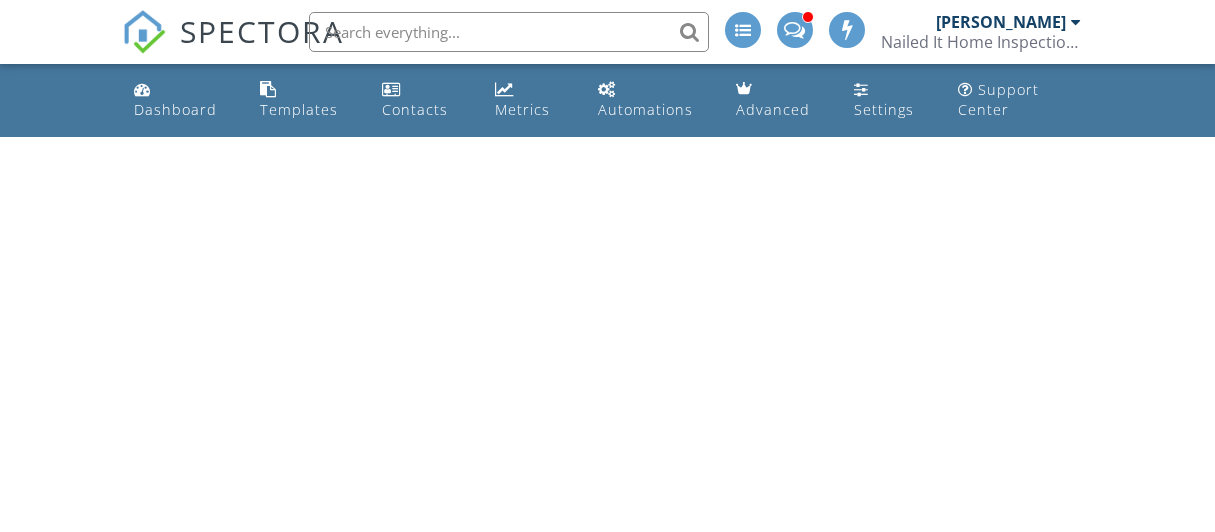 scroll, scrollTop: 0, scrollLeft: 0, axis: both 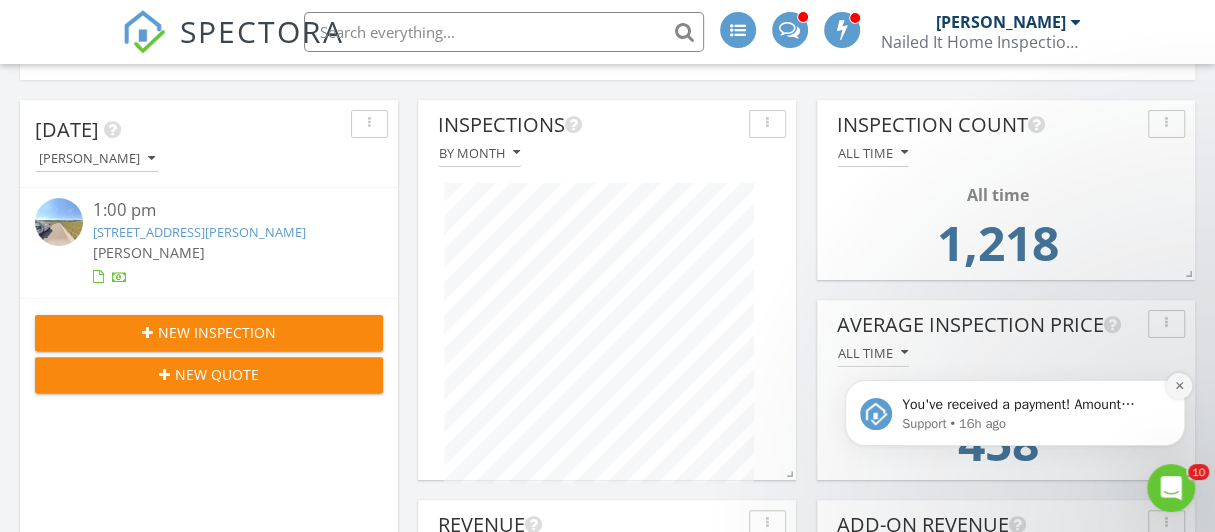 click 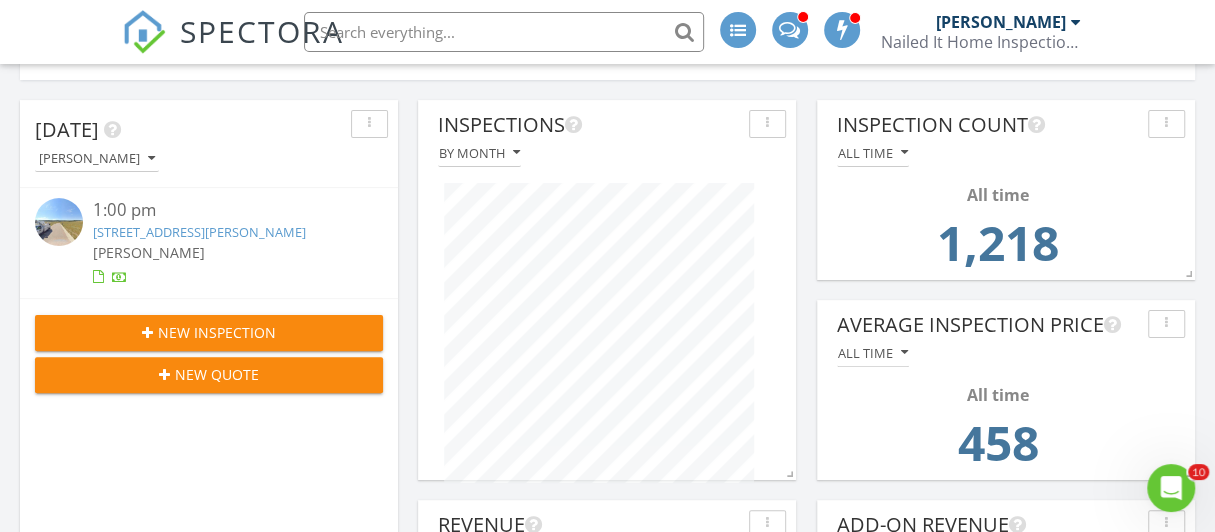 click on "Nailed It Home Inspections LLC" at bounding box center [981, 42] 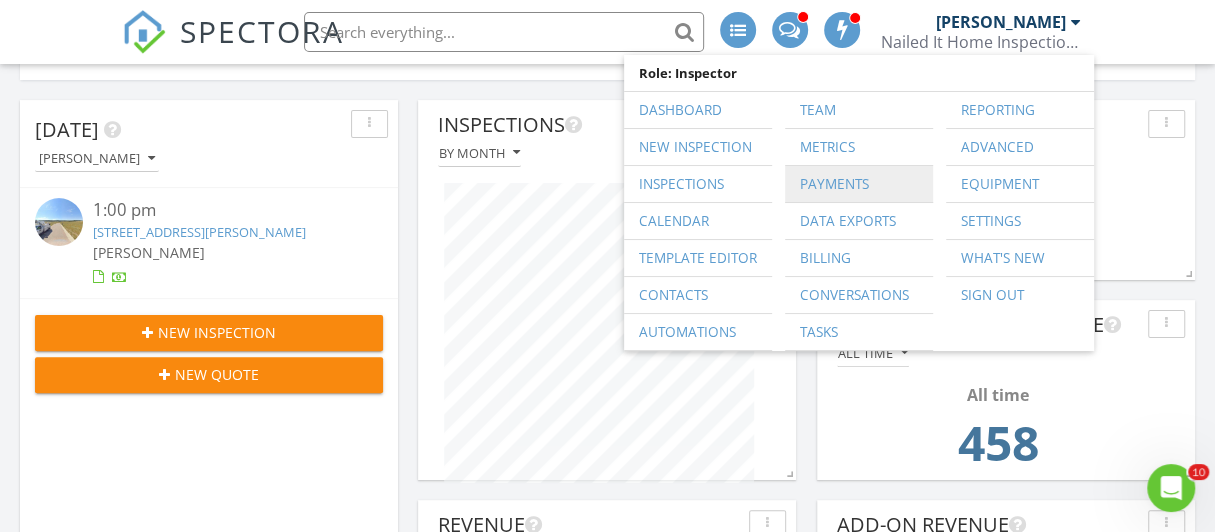 click on "Payments" at bounding box center (859, 184) 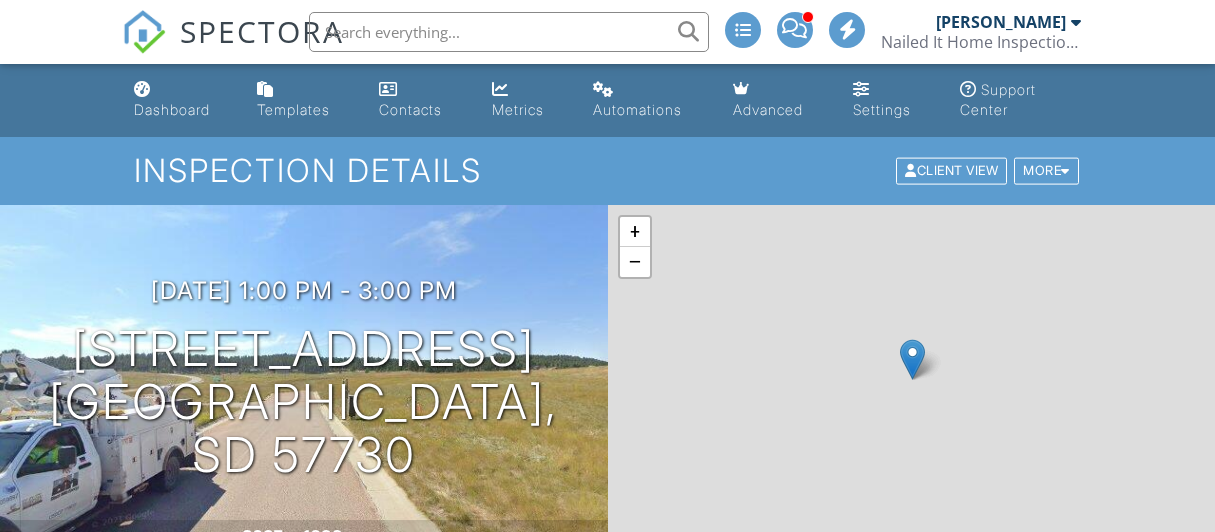 scroll, scrollTop: 0, scrollLeft: 0, axis: both 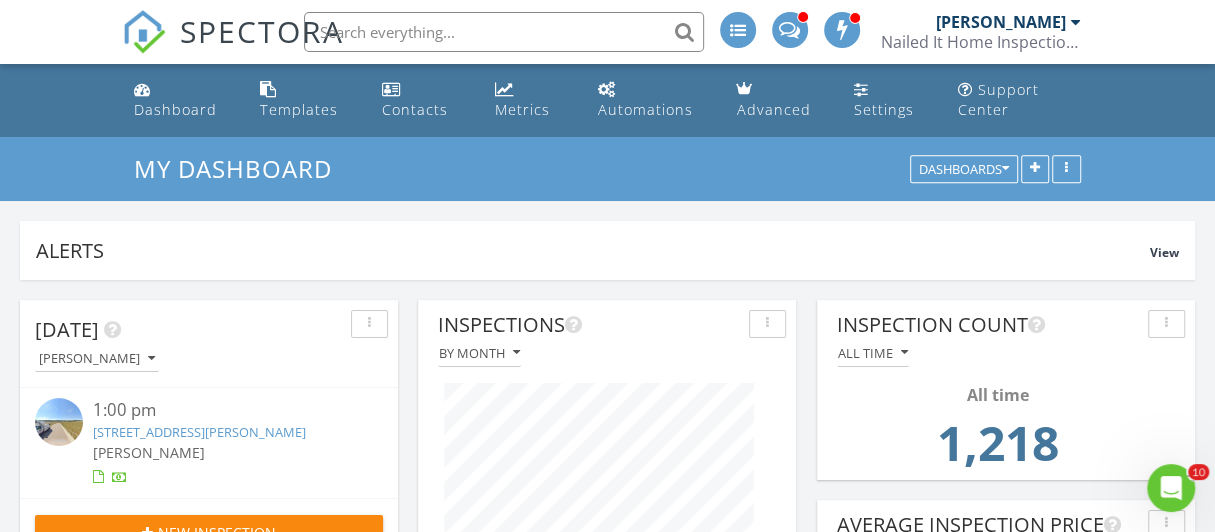 click on "[STREET_ADDRESS][PERSON_NAME]" at bounding box center [199, 432] 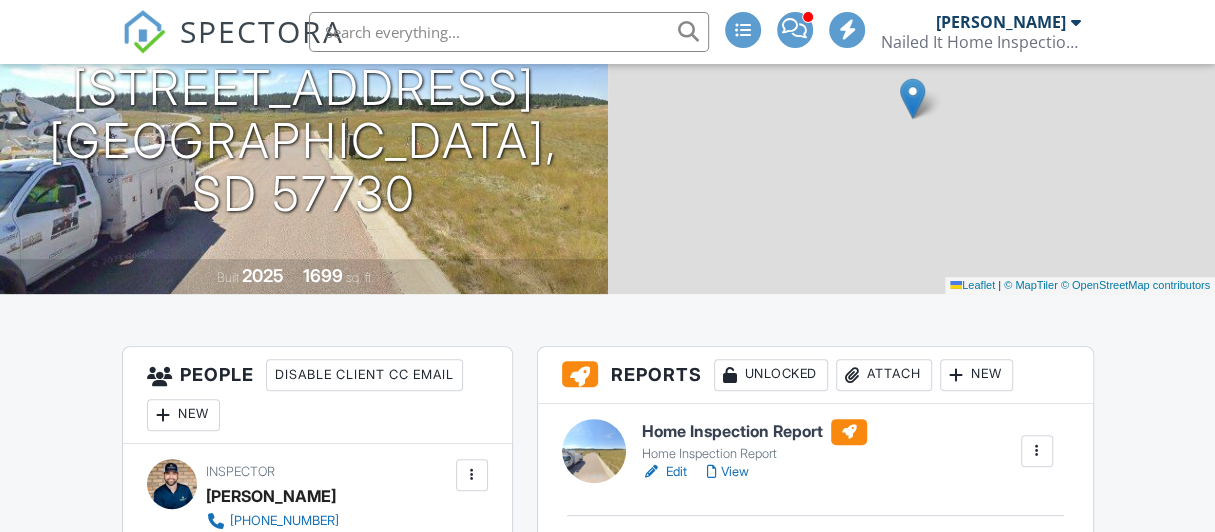 scroll, scrollTop: 300, scrollLeft: 0, axis: vertical 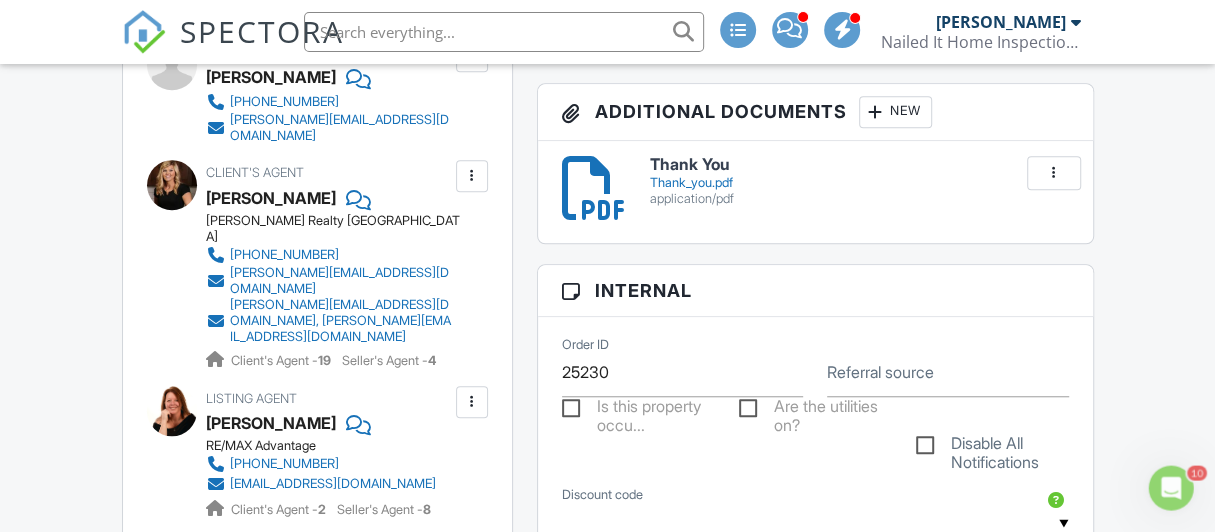 drag, startPoint x: 334, startPoint y: 356, endPoint x: 80, endPoint y: 246, distance: 276.79596 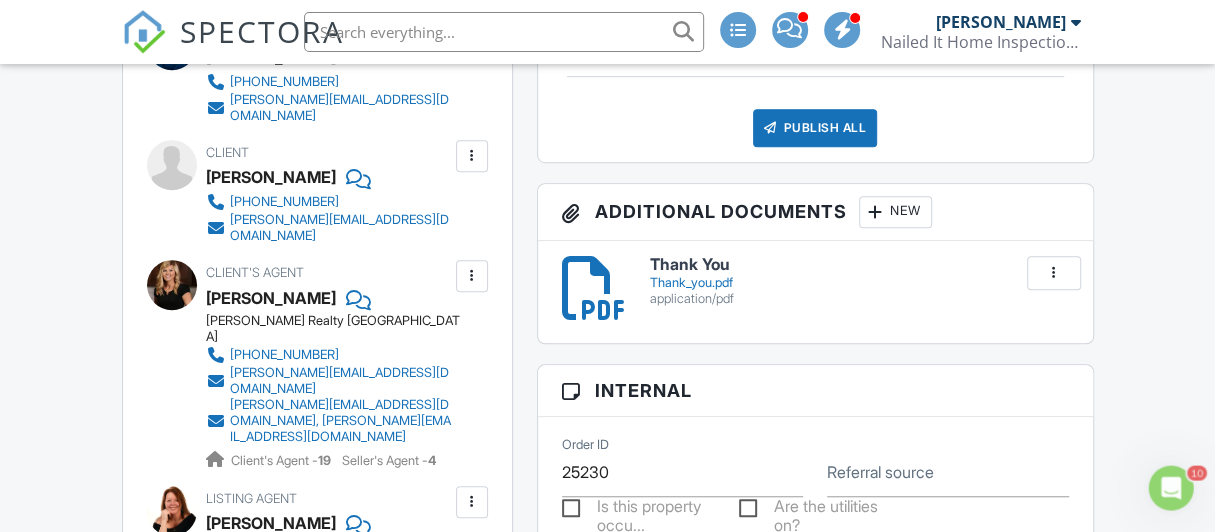 click at bounding box center (172, 285) 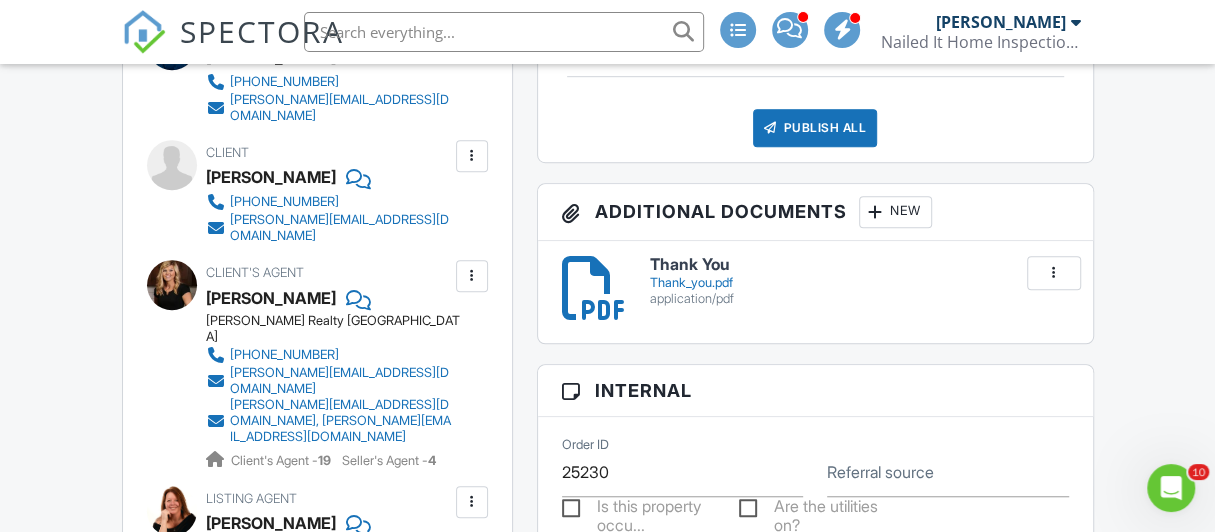 click on "Nailed It Home Inspections LLC" at bounding box center (981, 42) 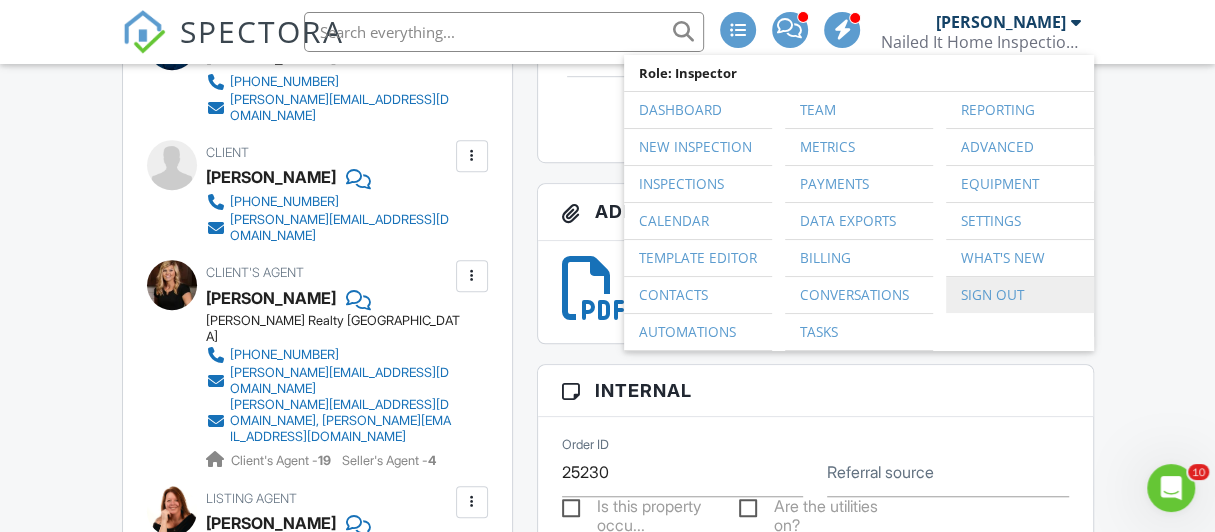 click on "Sign Out" at bounding box center [1020, 295] 